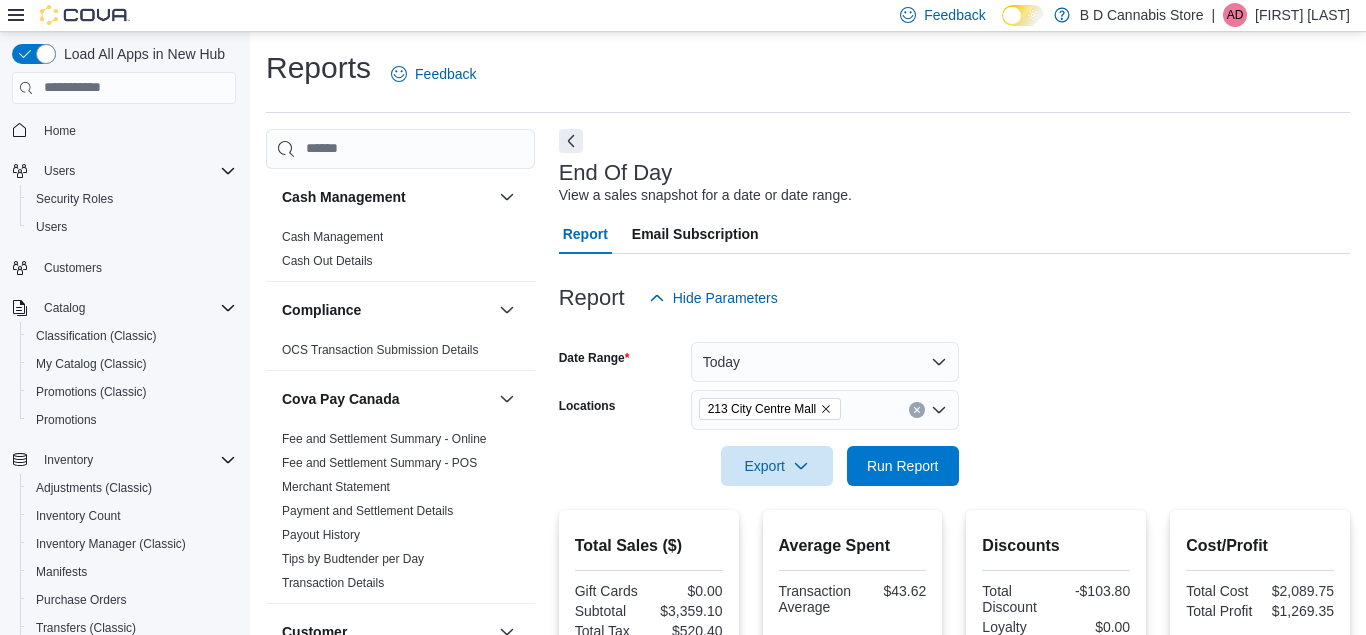 scroll, scrollTop: 332, scrollLeft: 0, axis: vertical 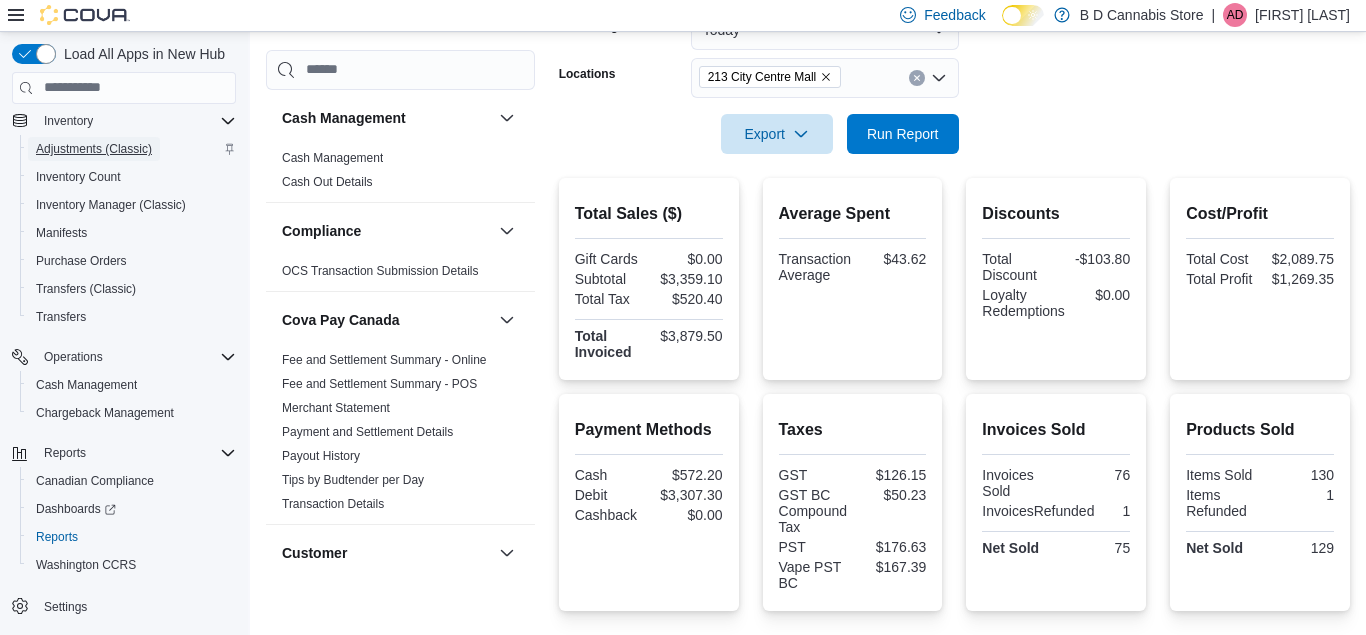 click on "Adjustments (Classic)" at bounding box center [94, 149] 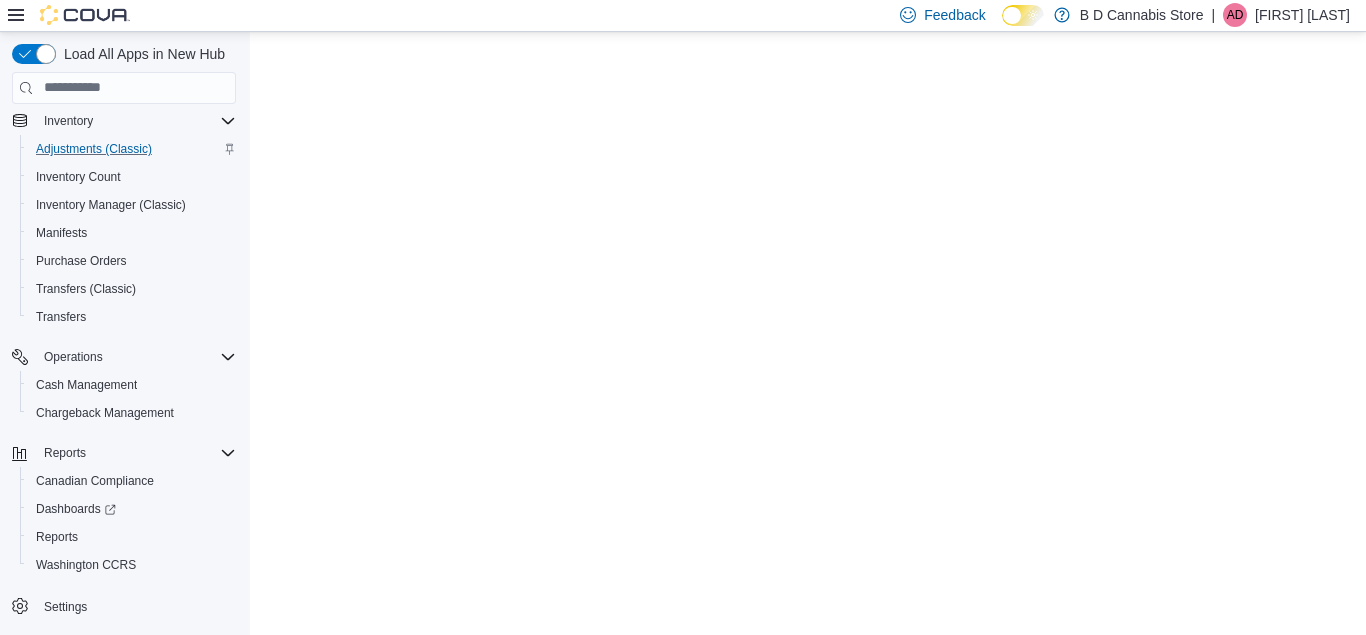 scroll, scrollTop: 0, scrollLeft: 0, axis: both 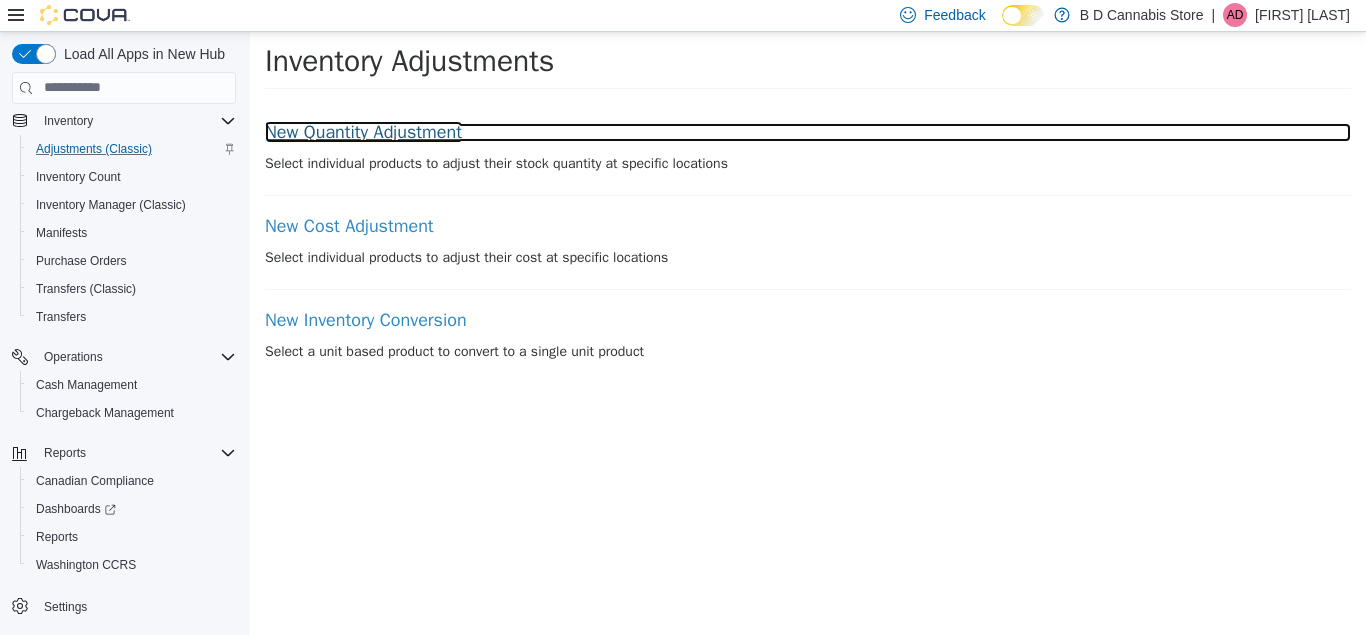 click on "New Quantity Adjustment" at bounding box center (808, 132) 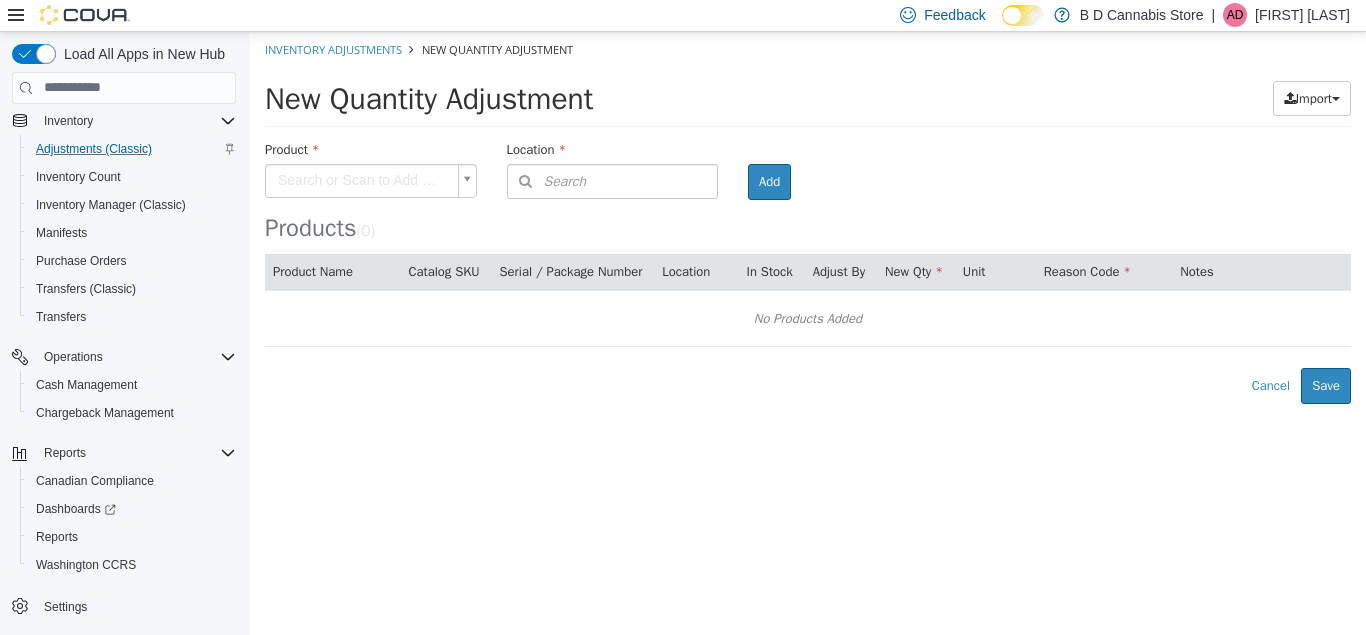 click on "×
Inventory Adjustments
New Quantity Adjustment
New Quantity Adjustment
Import  Inventory Export (.CSV) Package List (.TXT)
Product     Search or Scan to Add Product                             Location Search Type 3 or more characters or browse       B D Cannabis Store     (3)             [NUMBER] [STREET]         Room   Add Products  ( 0 ) Product Name Catalog SKU Serial / Package Number Location In Stock Adjust By New Qty Unit Reason Code Notes No Products Added Error saving adjustment please resolve the errors above. Cancel Save" at bounding box center [808, 217] 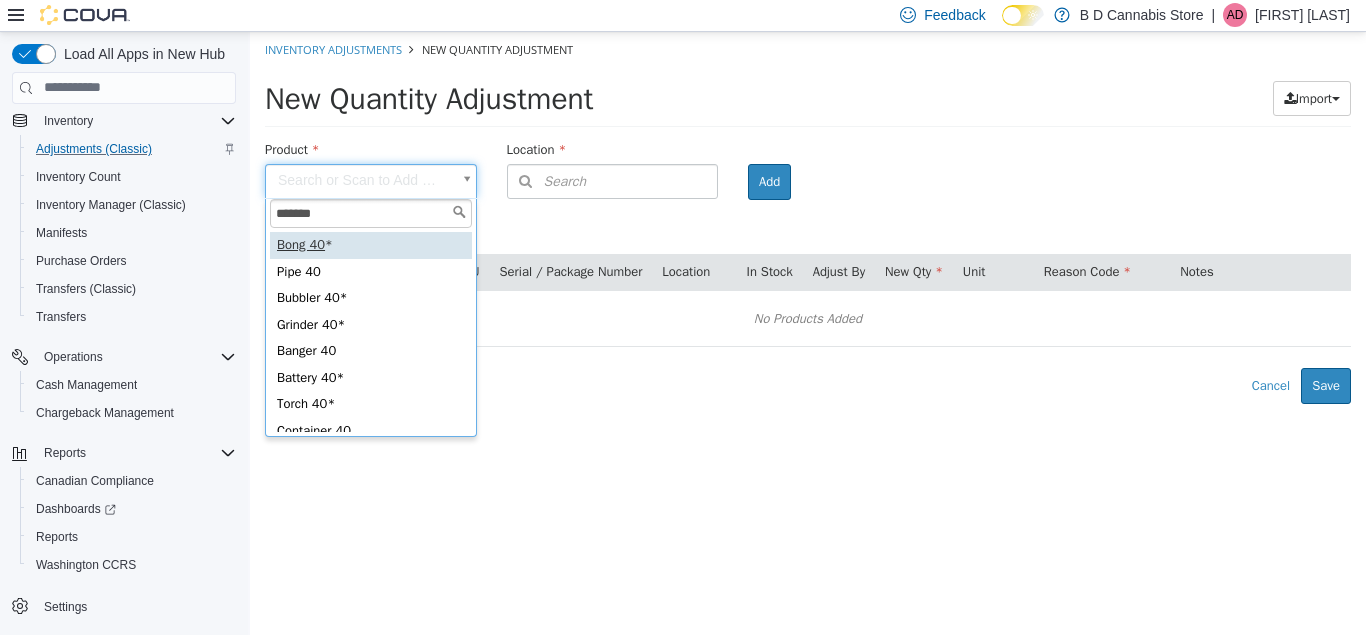 type on "*******" 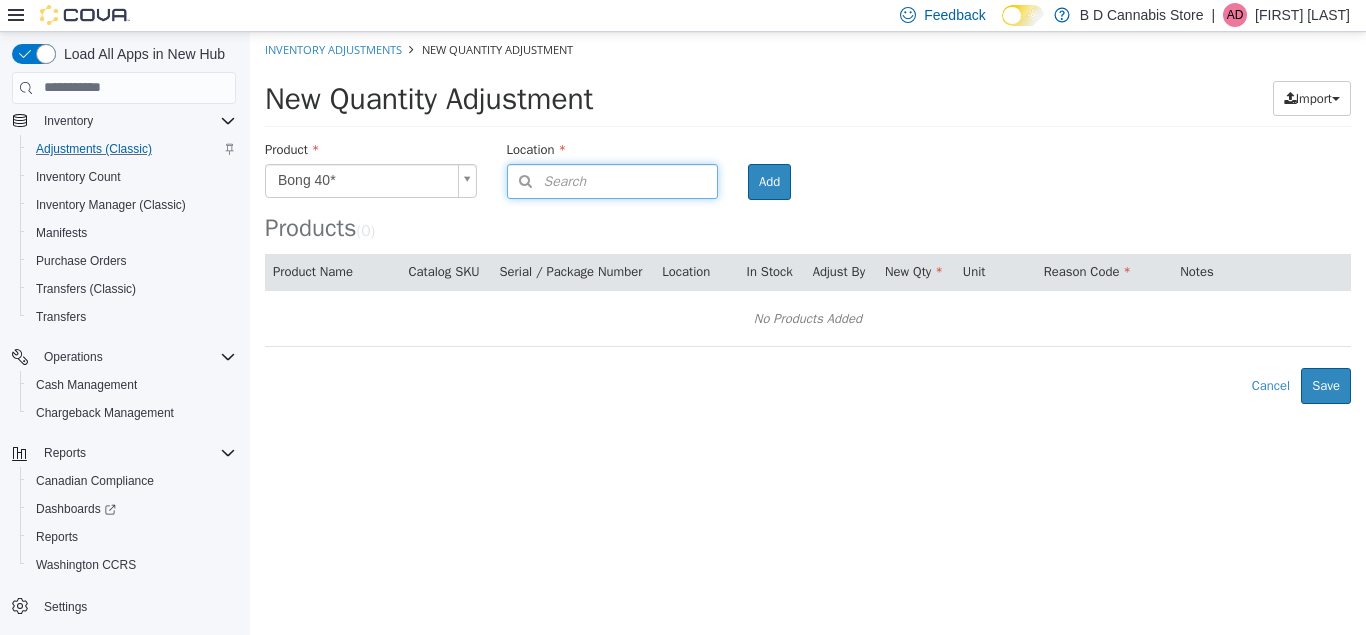 click on "Search" at bounding box center [613, 180] 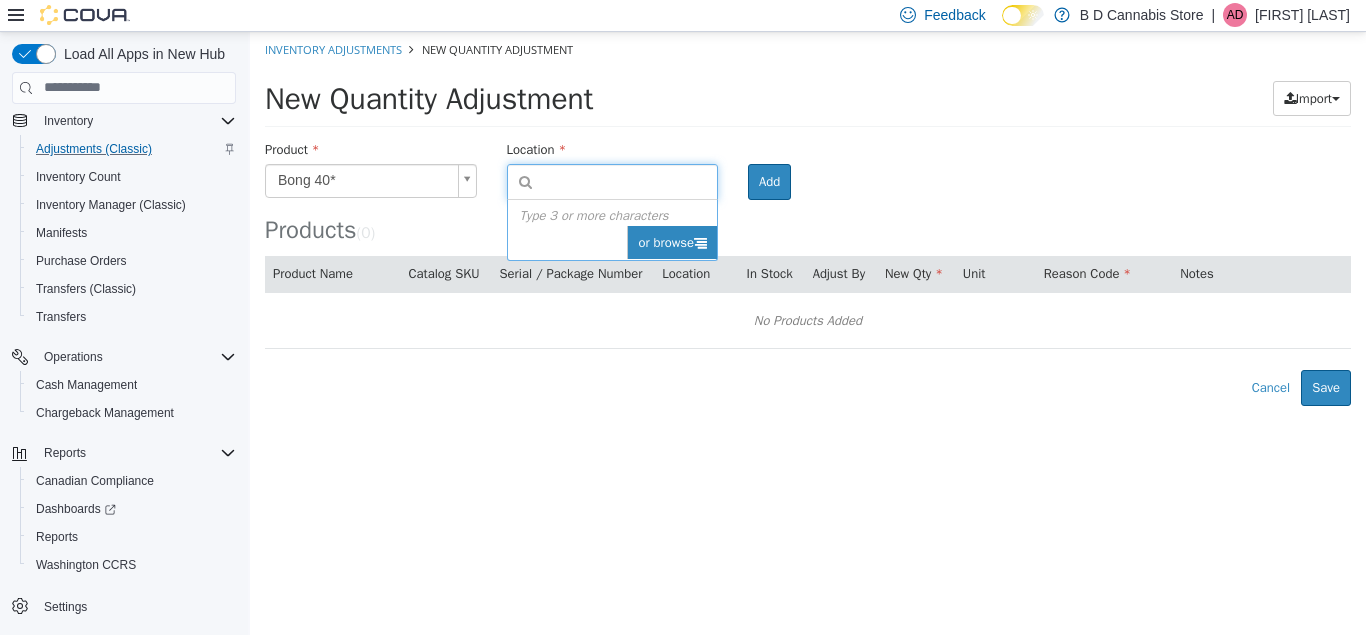 click on "or browse" at bounding box center (672, 242) 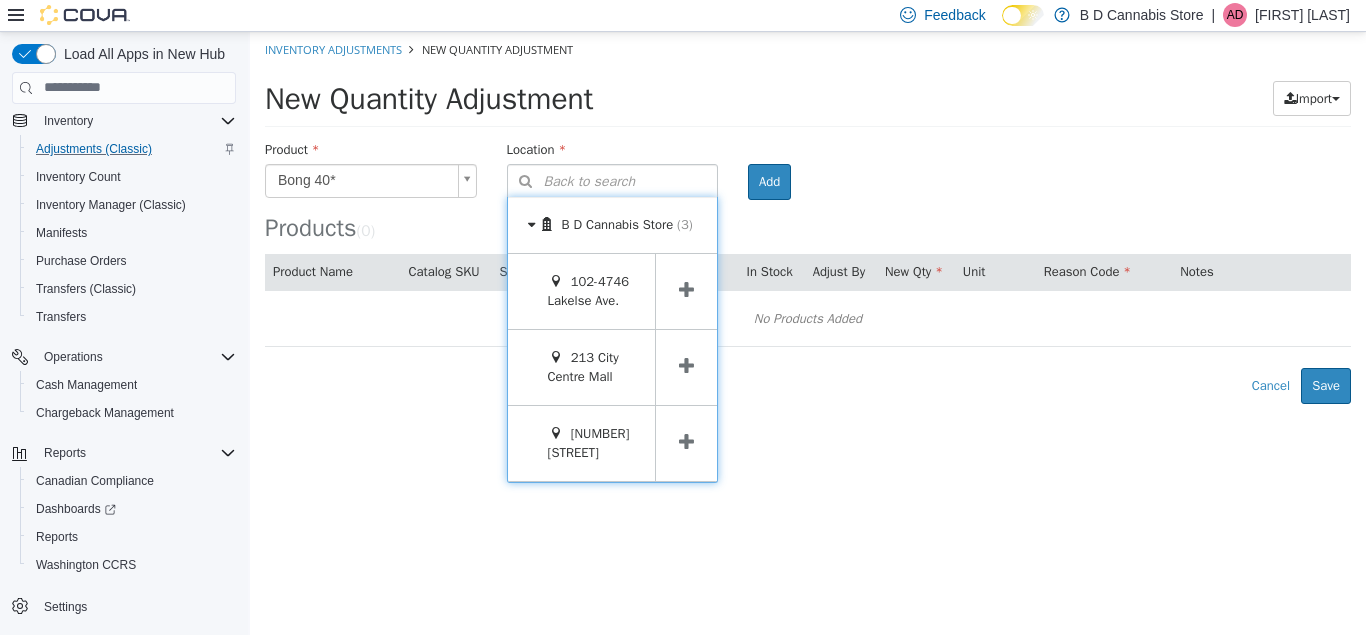 click at bounding box center [686, 366] 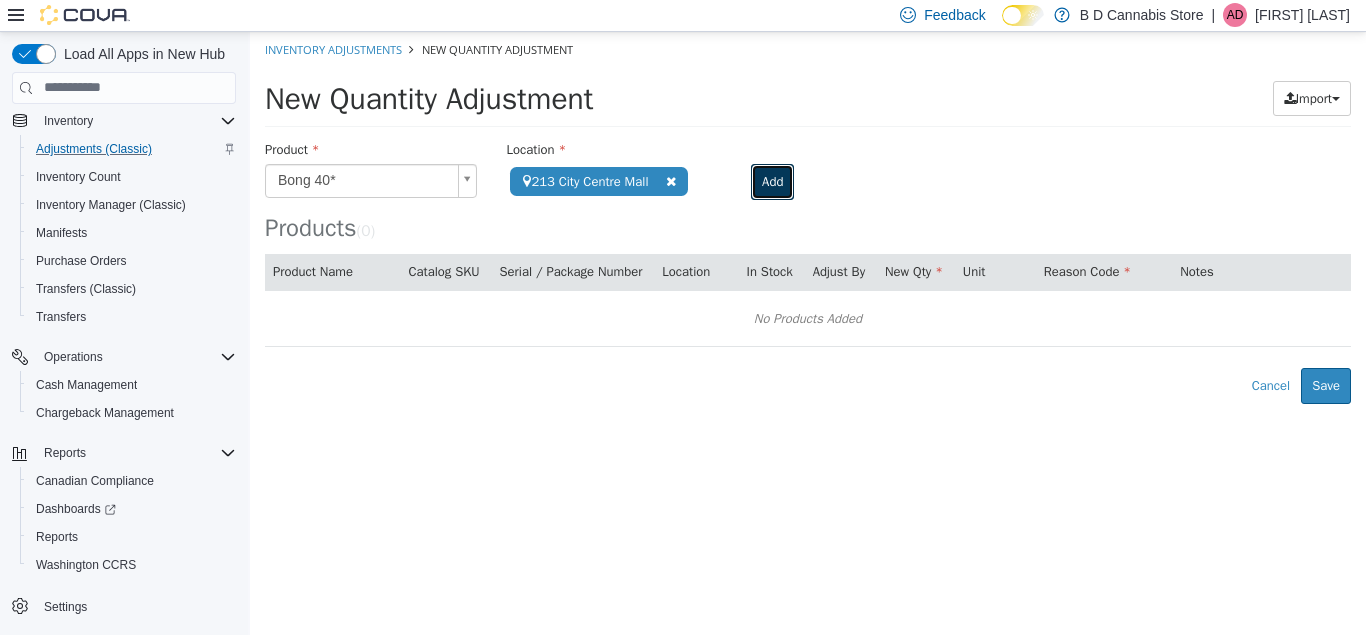 click on "Add" at bounding box center (772, 181) 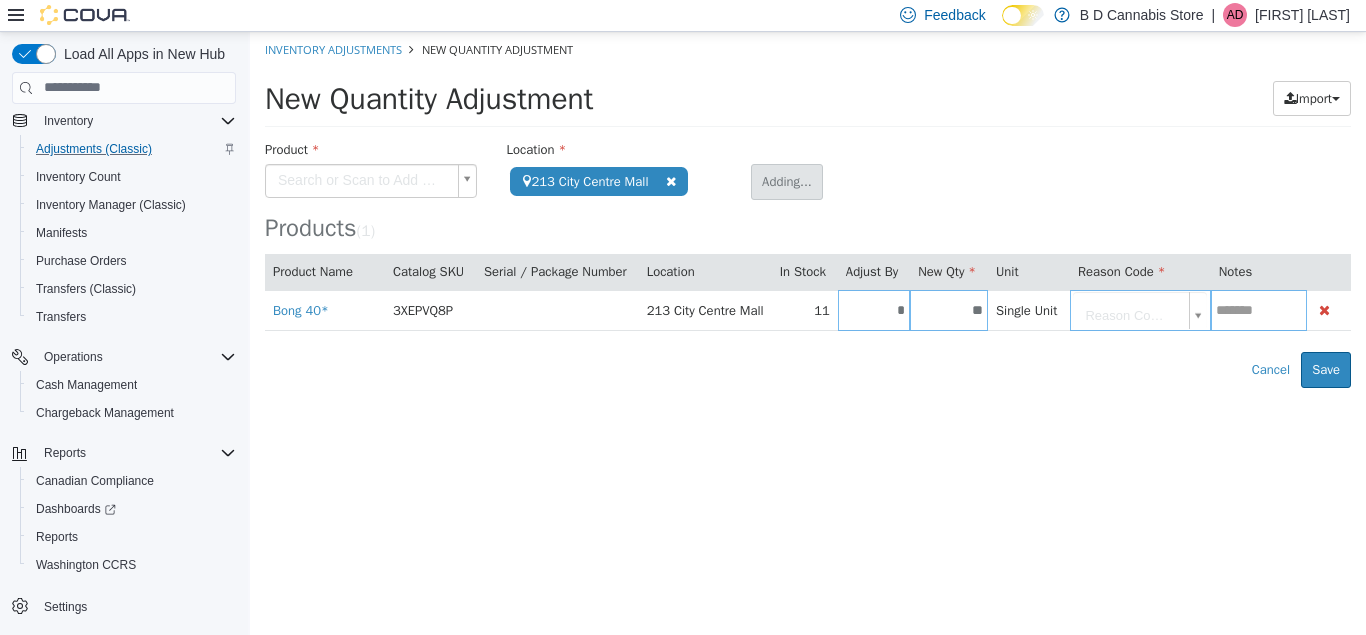 type 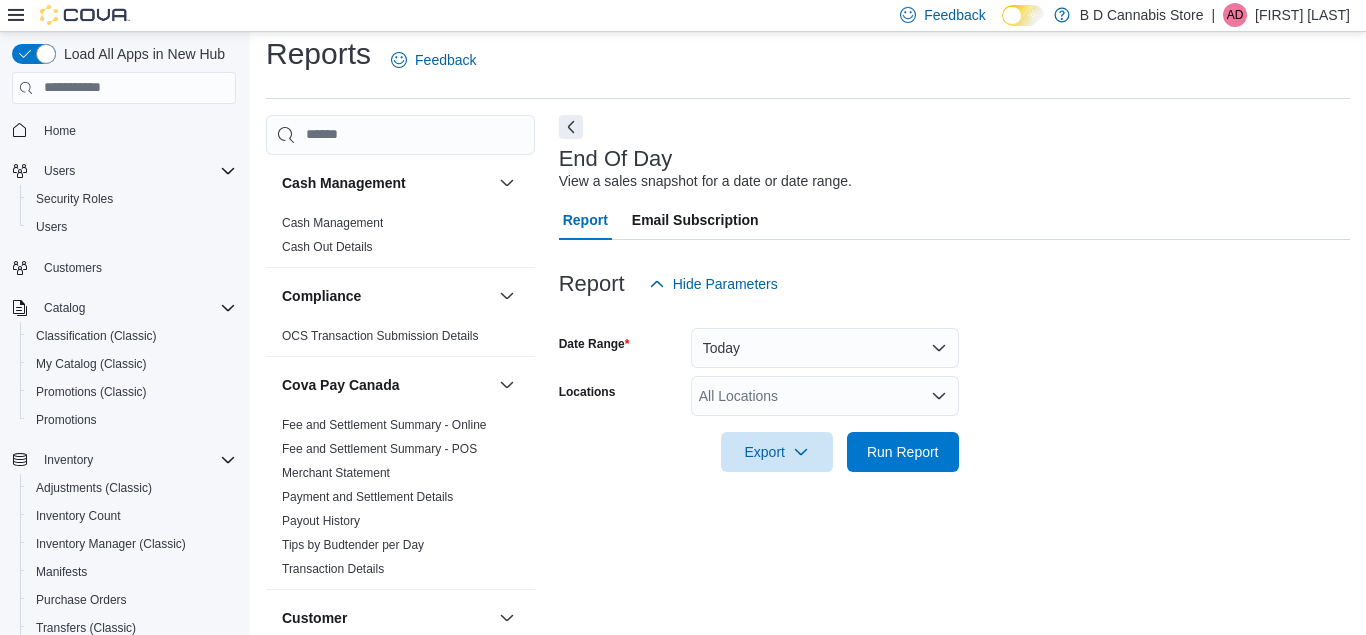 scroll, scrollTop: 26, scrollLeft: 0, axis: vertical 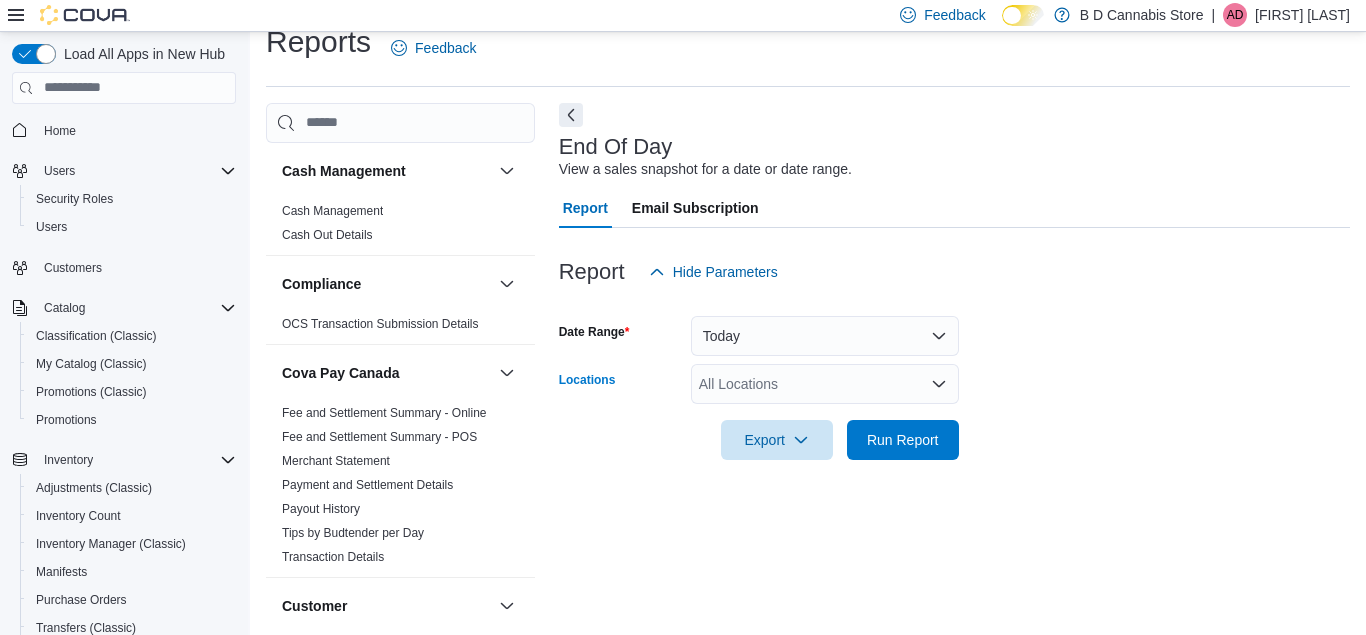 click 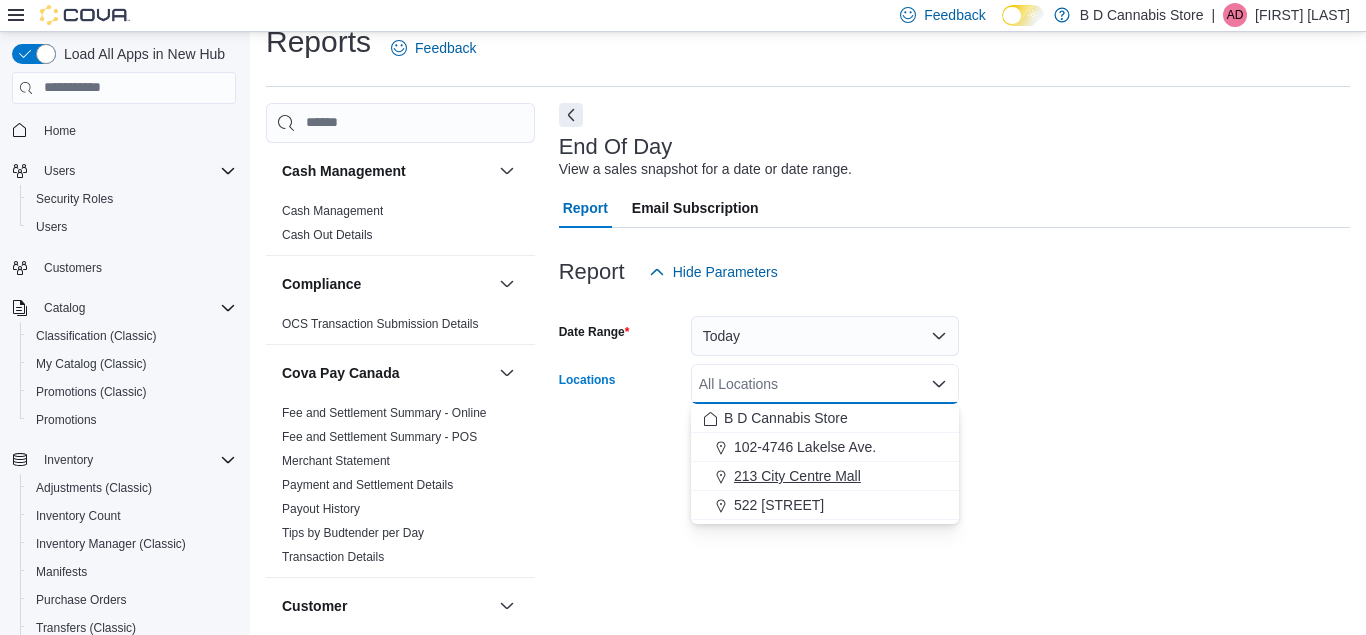 click on "213 City Centre Mall" at bounding box center [797, 476] 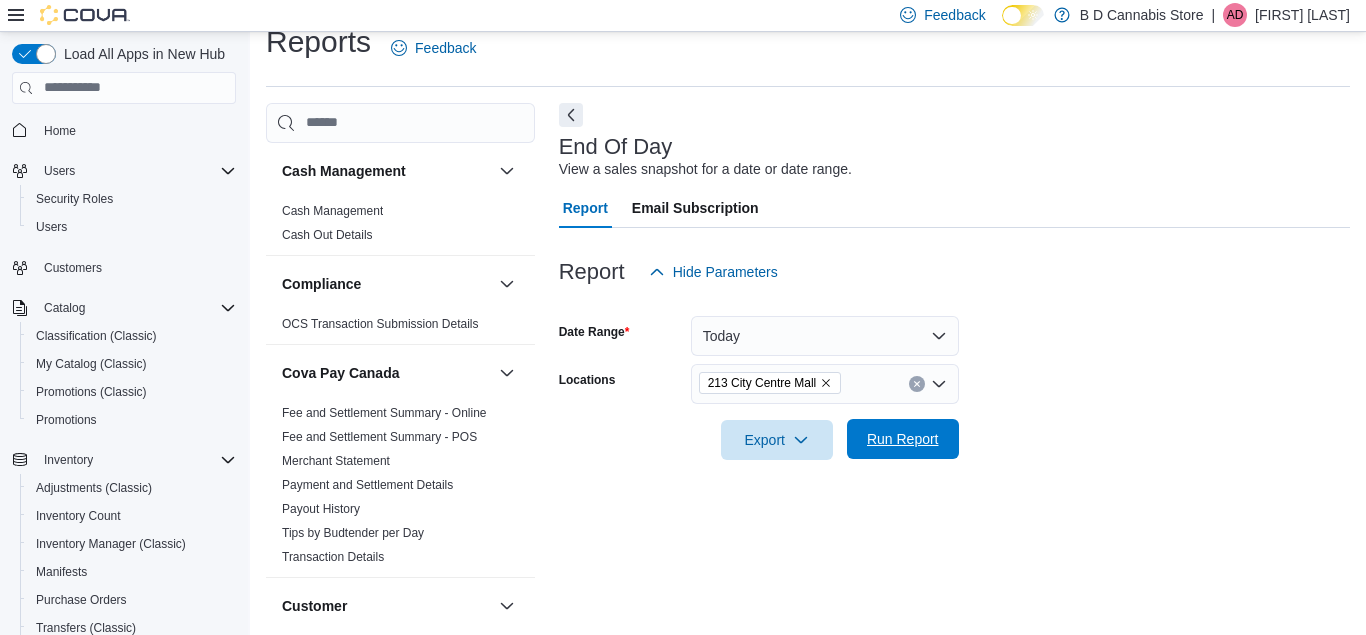 drag, startPoint x: 1075, startPoint y: 450, endPoint x: 860, endPoint y: 449, distance: 215.00232 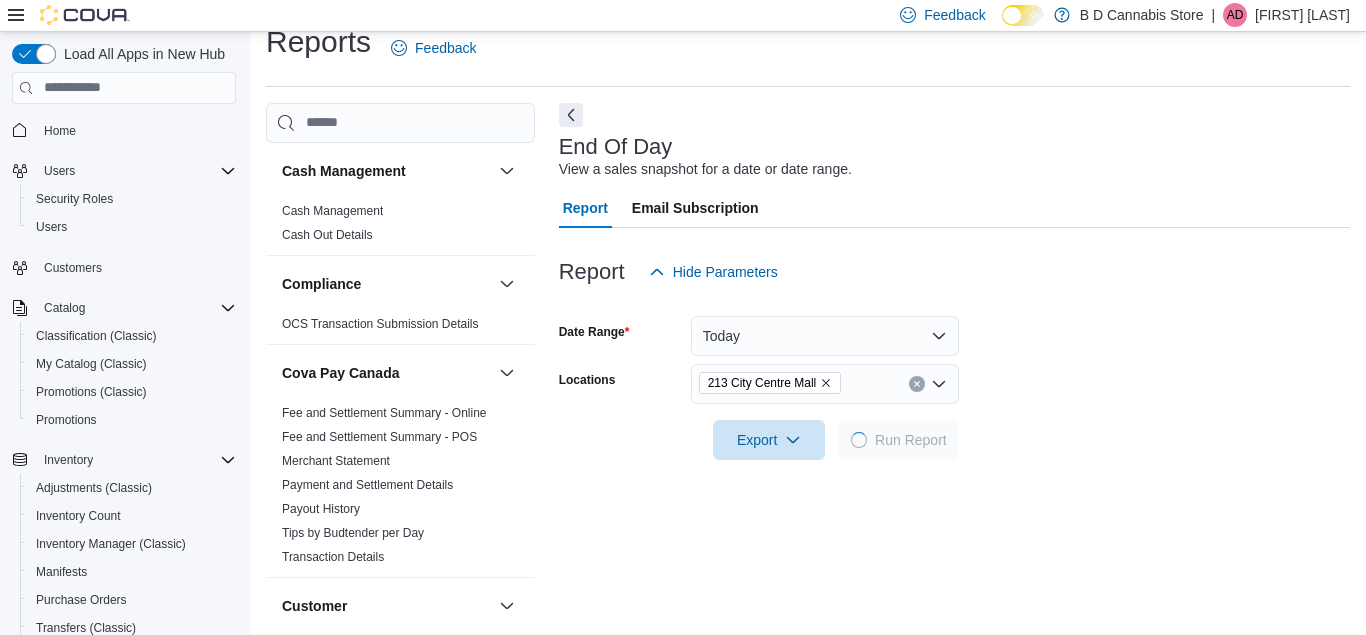 click on "Date Range Today Locations 213 City Centre Mall Export  Run Report" at bounding box center (954, 376) 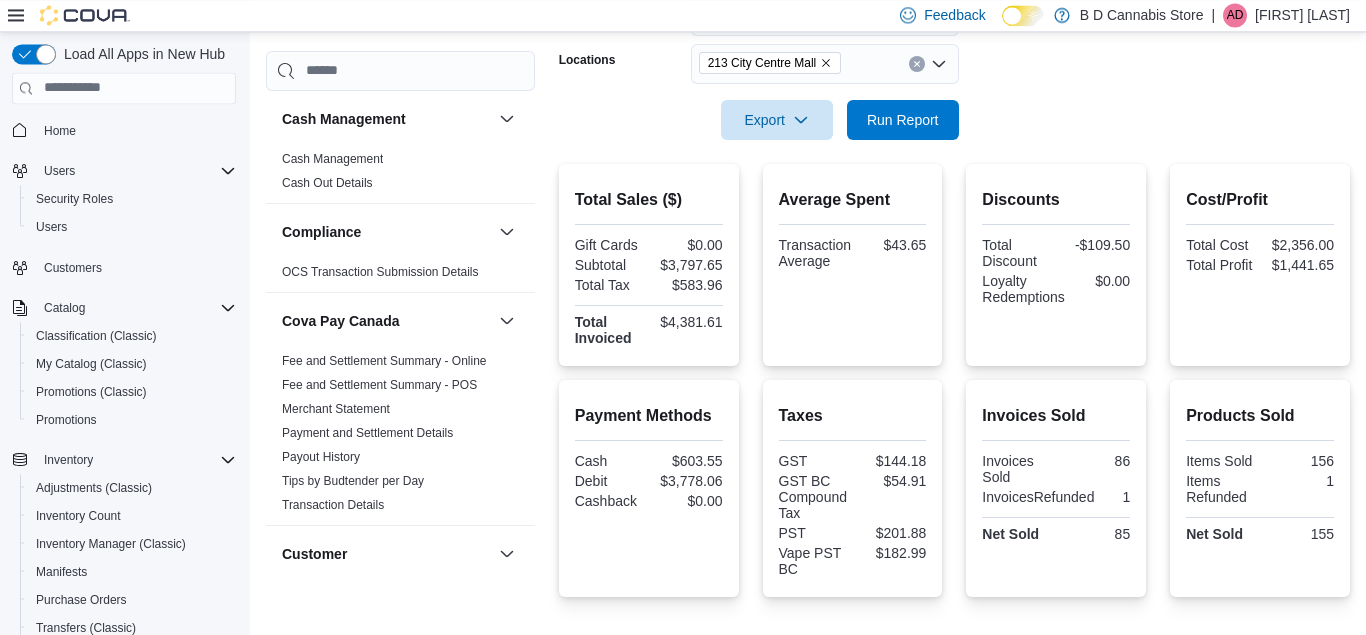 scroll, scrollTop: 332, scrollLeft: 0, axis: vertical 